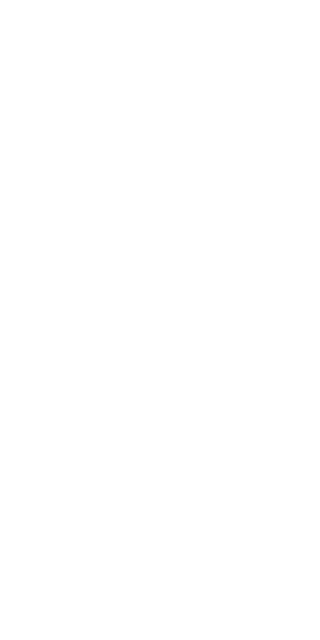 scroll, scrollTop: 0, scrollLeft: 0, axis: both 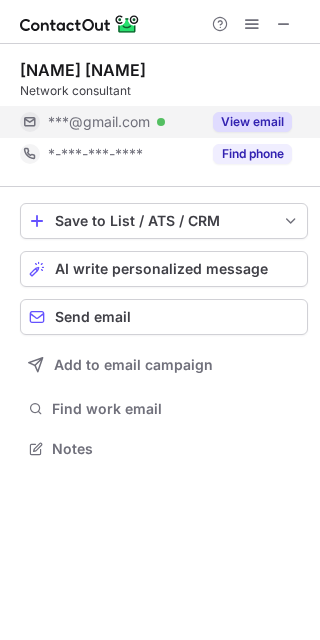 click on "View email" at bounding box center (252, 122) 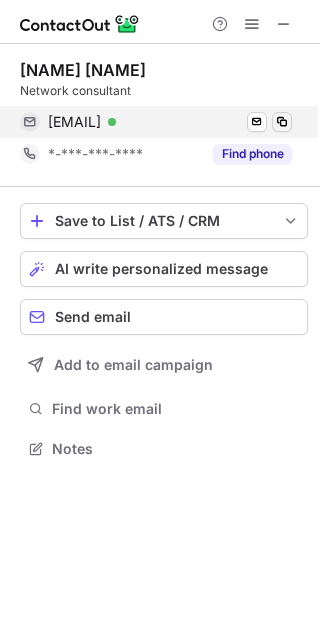 click at bounding box center [282, 122] 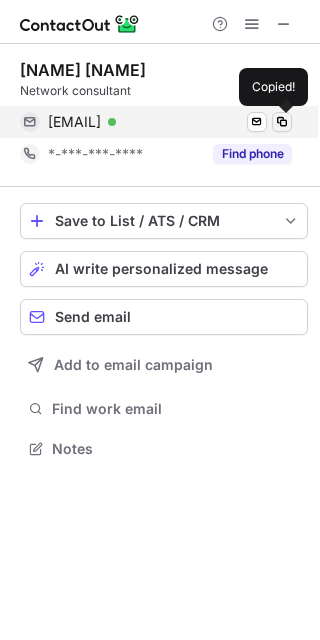 click at bounding box center [282, 122] 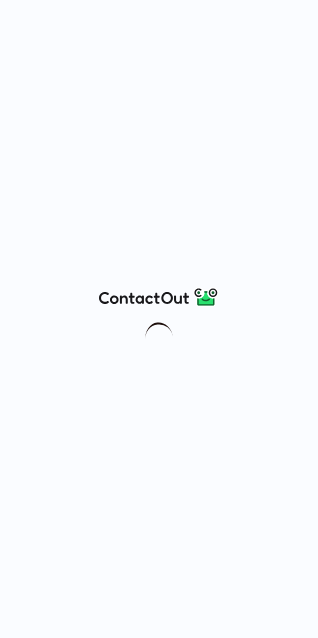 scroll, scrollTop: 0, scrollLeft: 0, axis: both 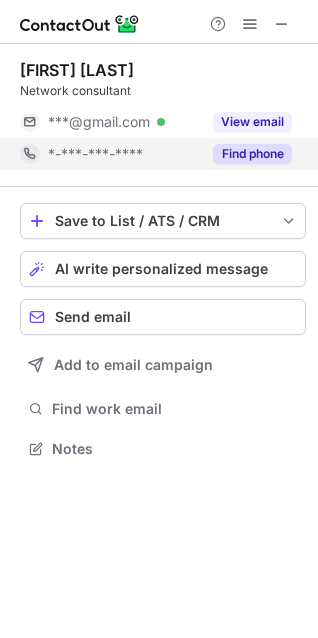 click on "Find phone" at bounding box center (252, 154) 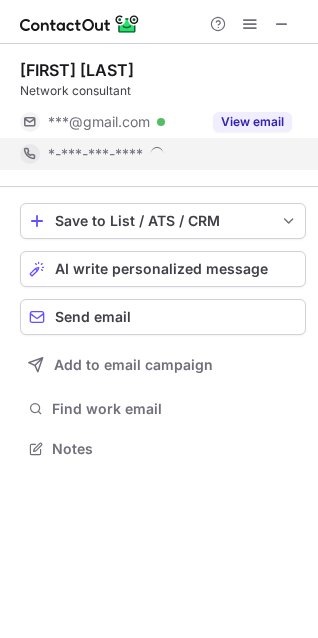 scroll, scrollTop: 10, scrollLeft: 10, axis: both 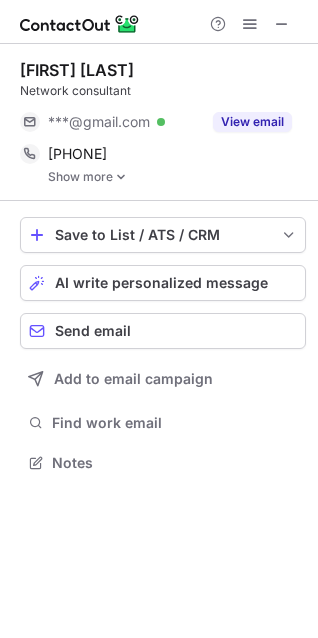 click on "Show more" at bounding box center (177, 177) 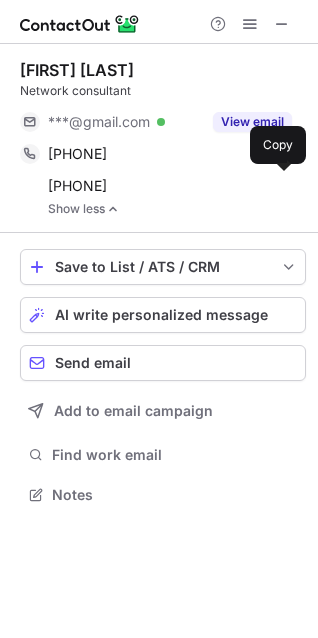scroll, scrollTop: 10, scrollLeft: 10, axis: both 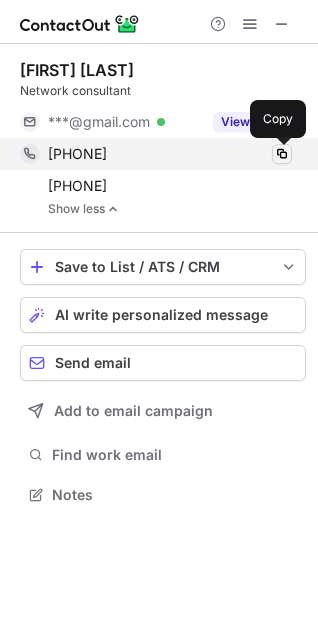 click at bounding box center [282, 154] 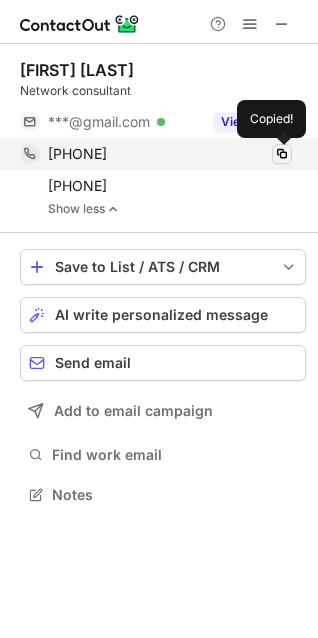 click at bounding box center (282, 154) 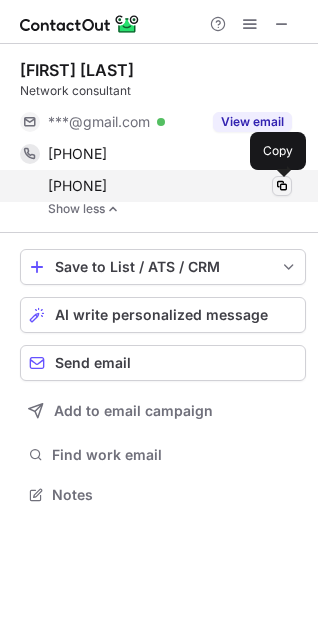 click at bounding box center (282, 186) 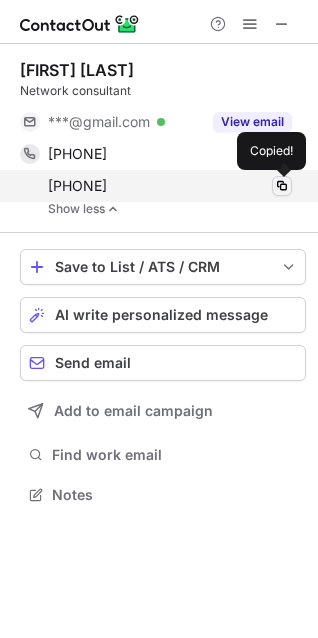 click at bounding box center (282, 186) 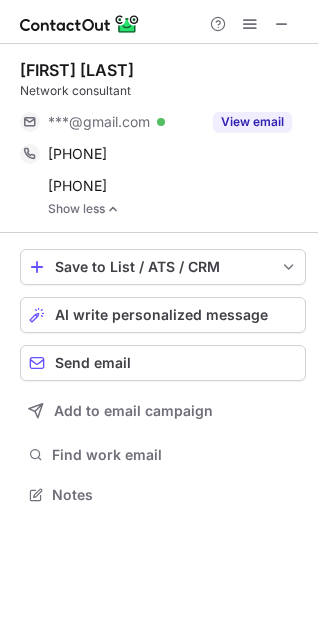 scroll, scrollTop: 480, scrollLeft: 318, axis: both 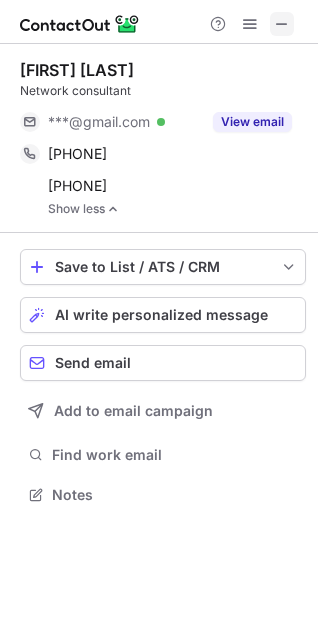 click at bounding box center (282, 24) 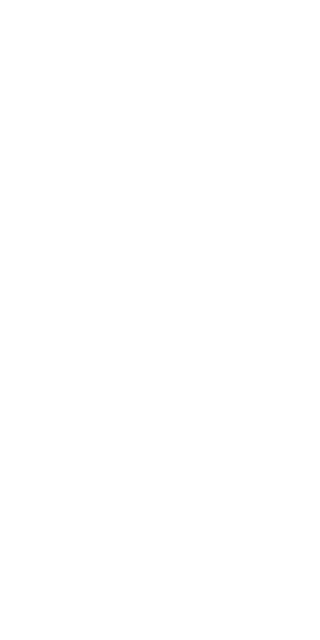 scroll, scrollTop: 0, scrollLeft: 0, axis: both 